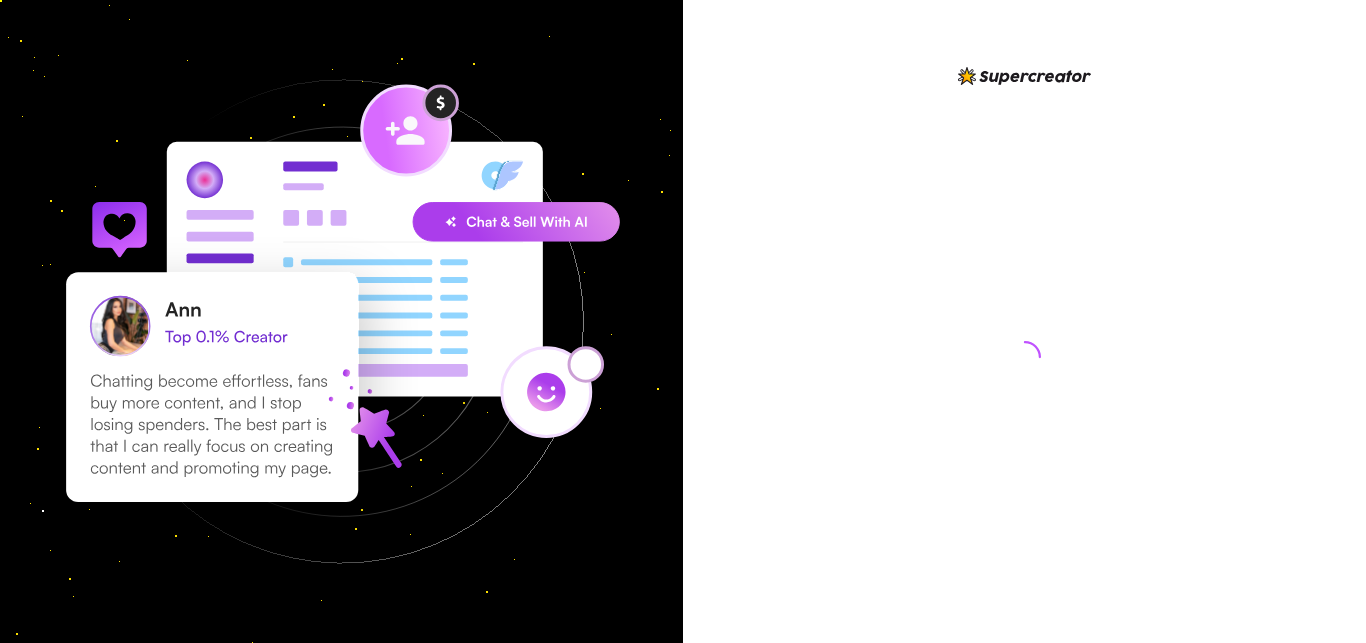 scroll, scrollTop: 0, scrollLeft: 0, axis: both 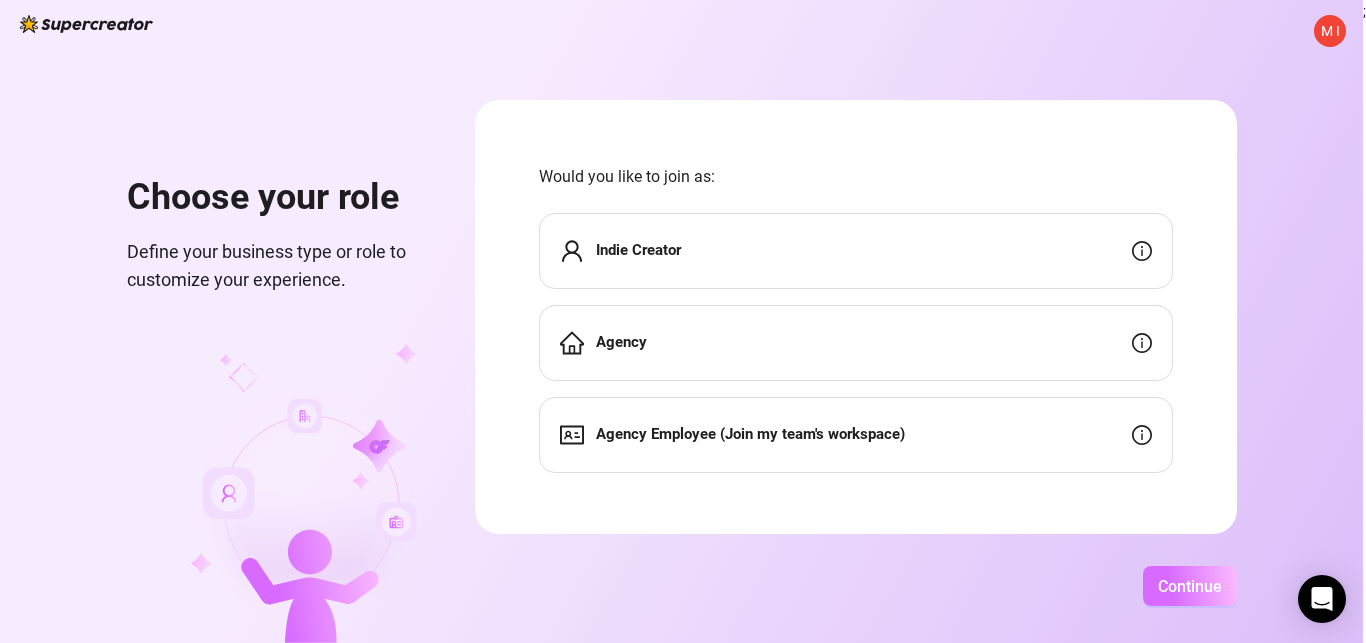 click on "Continue" at bounding box center (1190, 586) 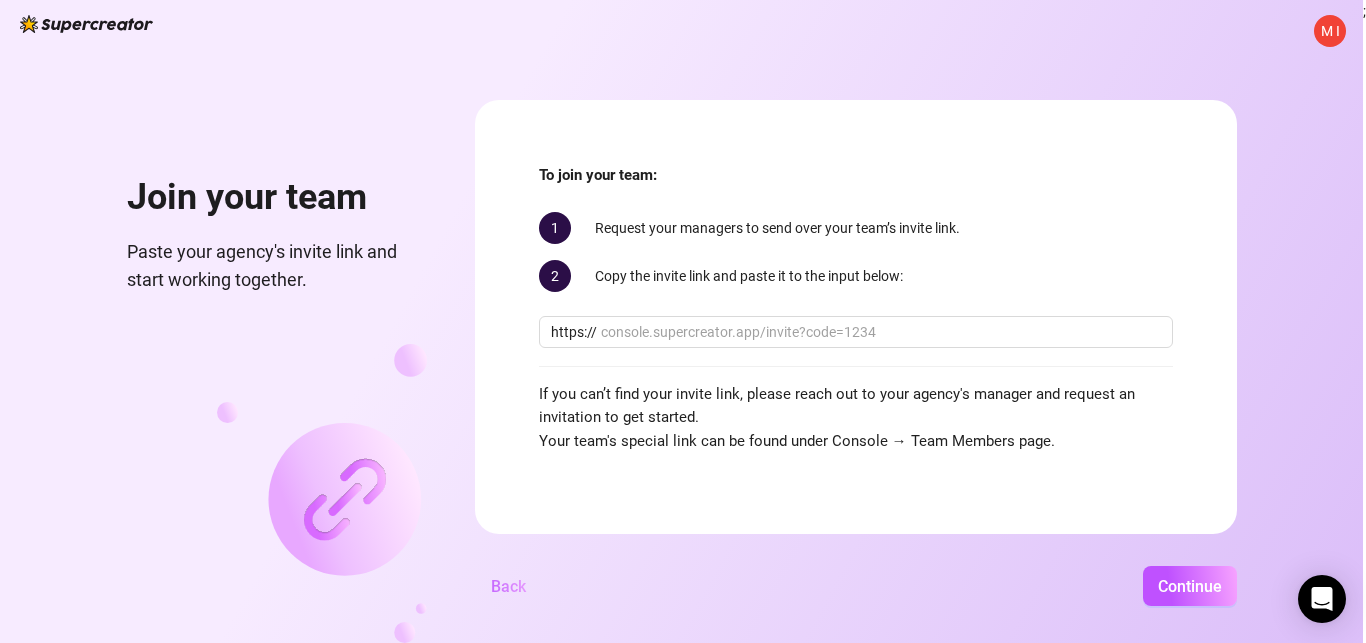 click on "Back" at bounding box center [508, 586] 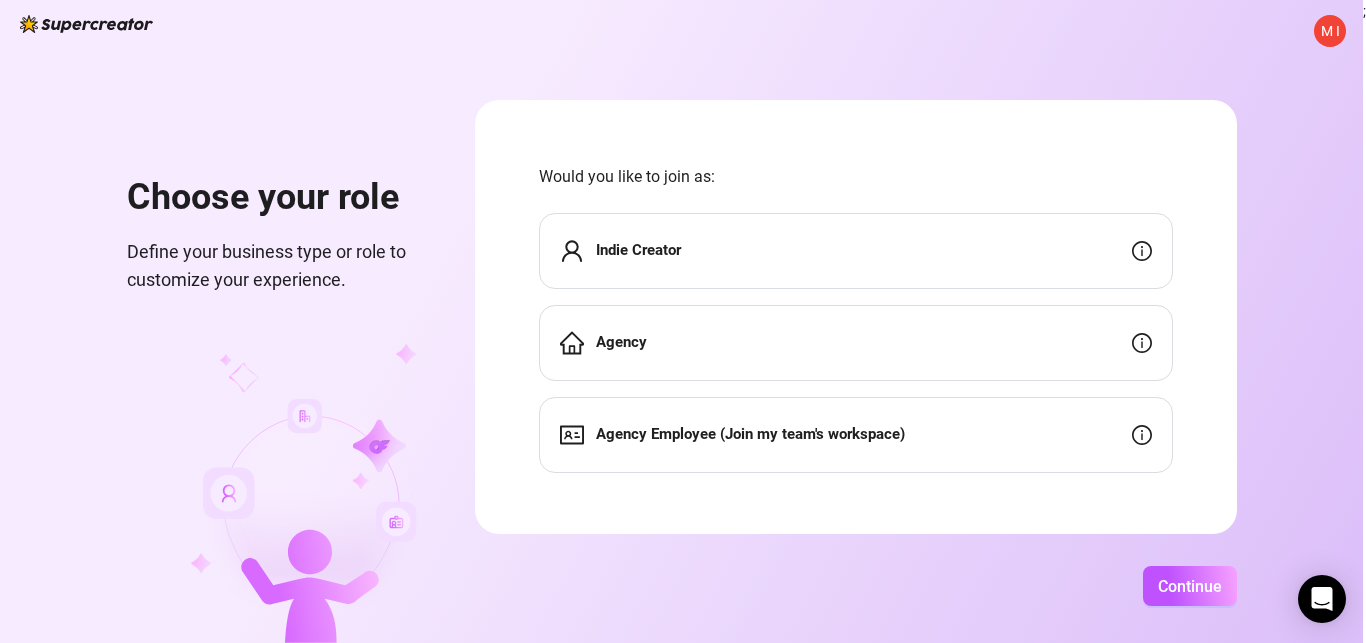 click on "M I" at bounding box center (1330, 31) 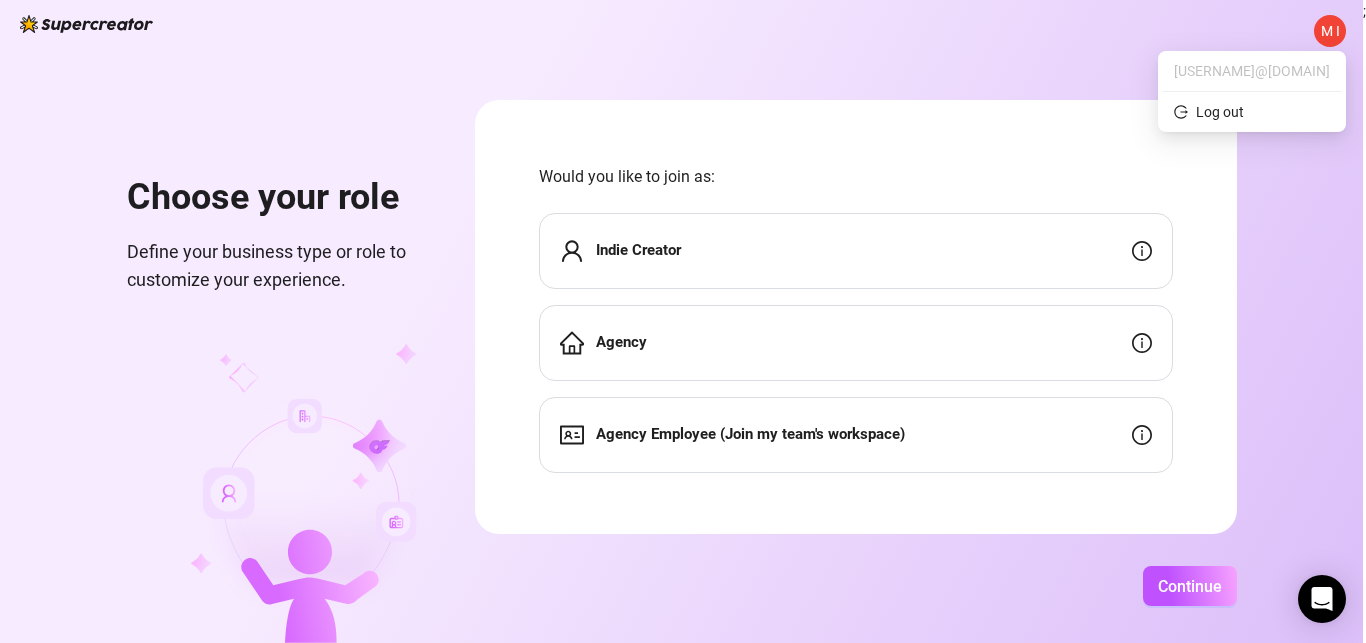 click on "M I" at bounding box center (1330, 31) 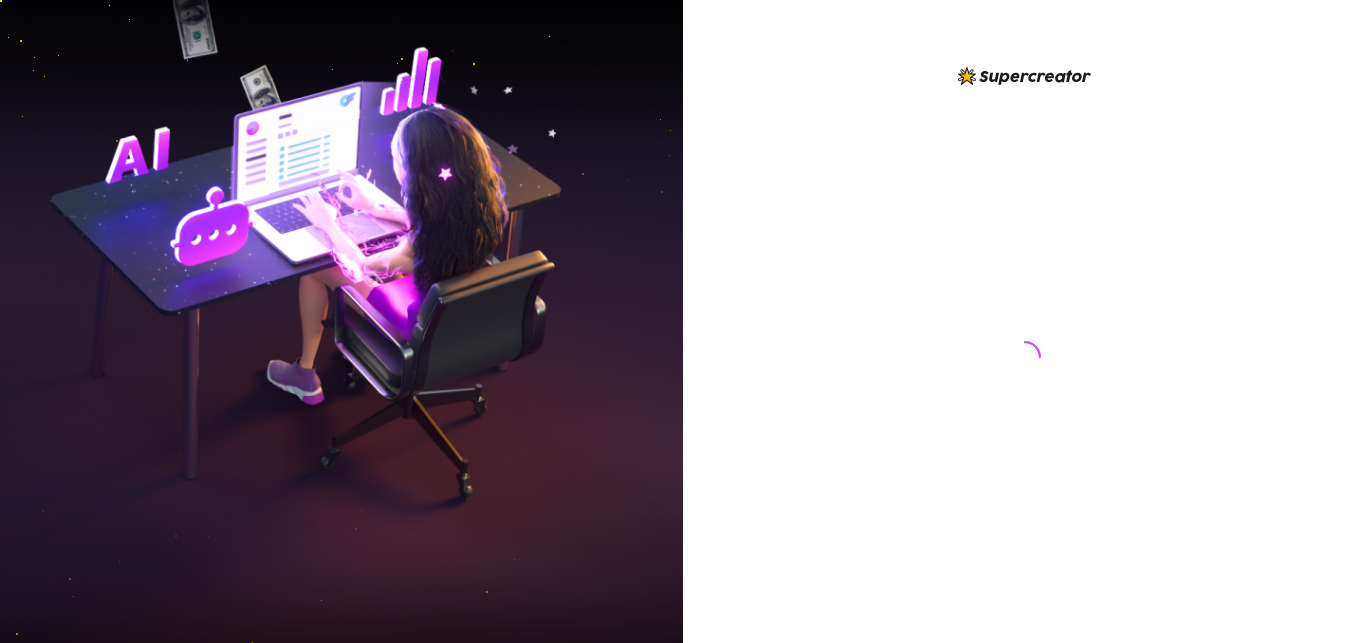 scroll, scrollTop: 0, scrollLeft: 0, axis: both 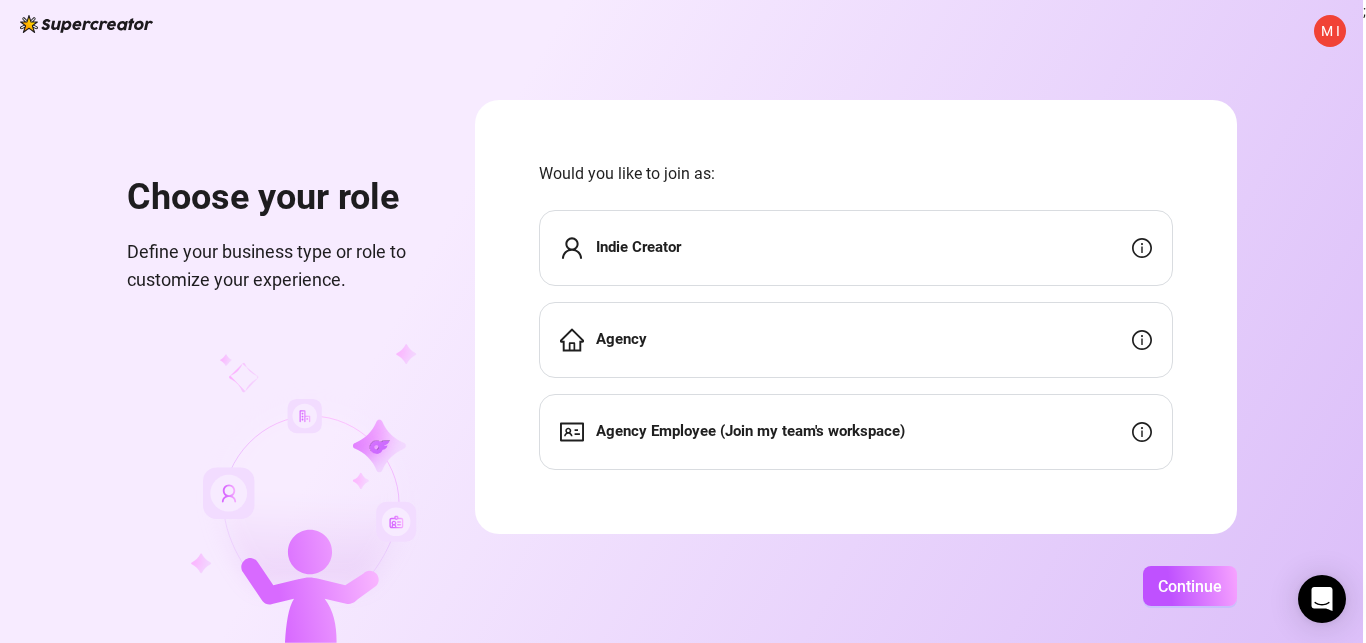 click on "Agency Employee (Join my team's workspace)" at bounding box center [856, 432] 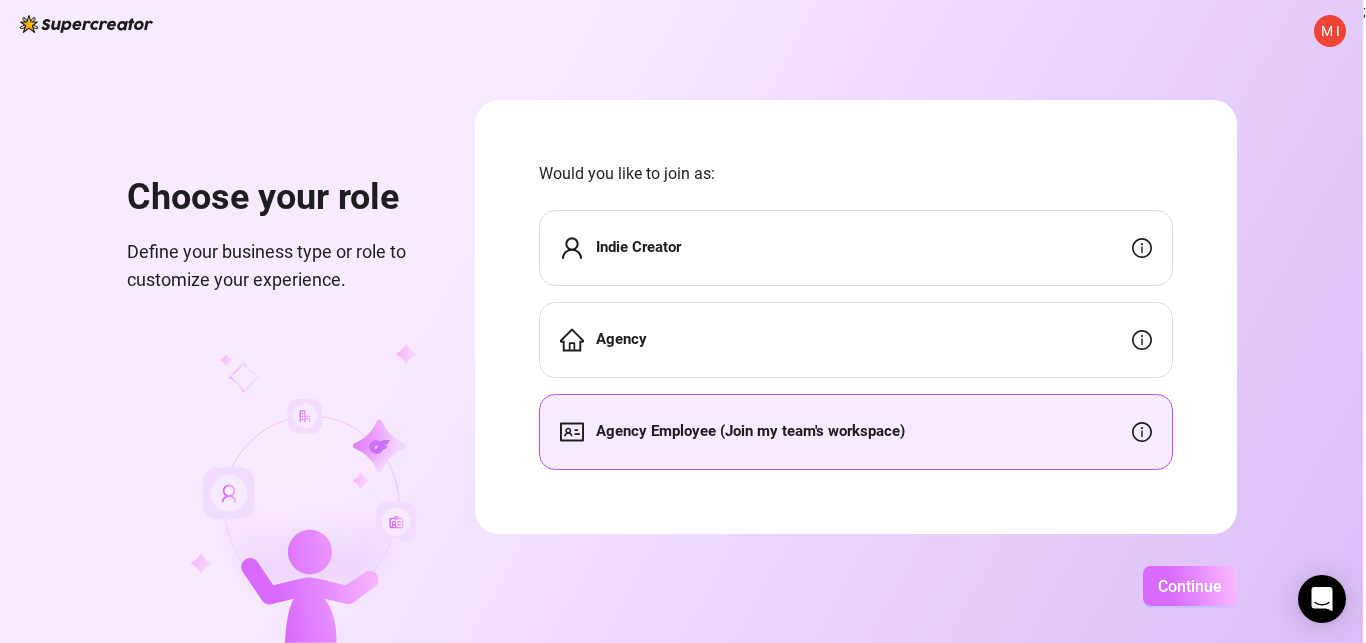 click on "Continue" at bounding box center (1190, 586) 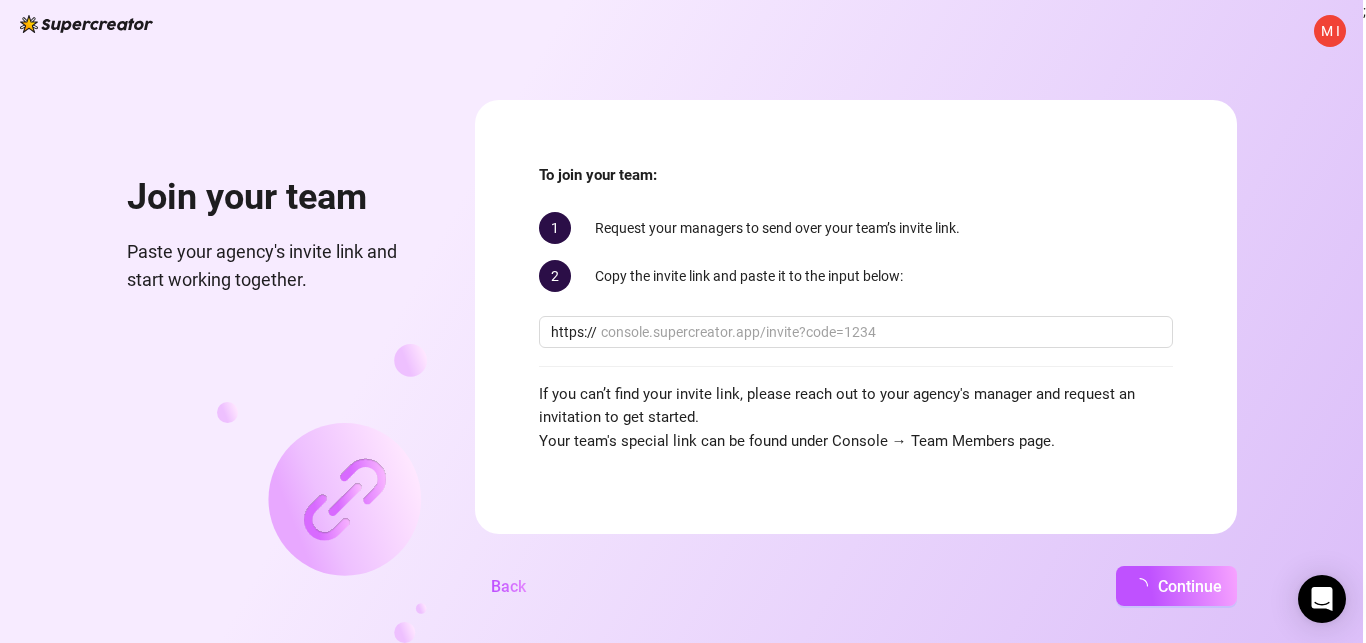 scroll, scrollTop: 0, scrollLeft: 0, axis: both 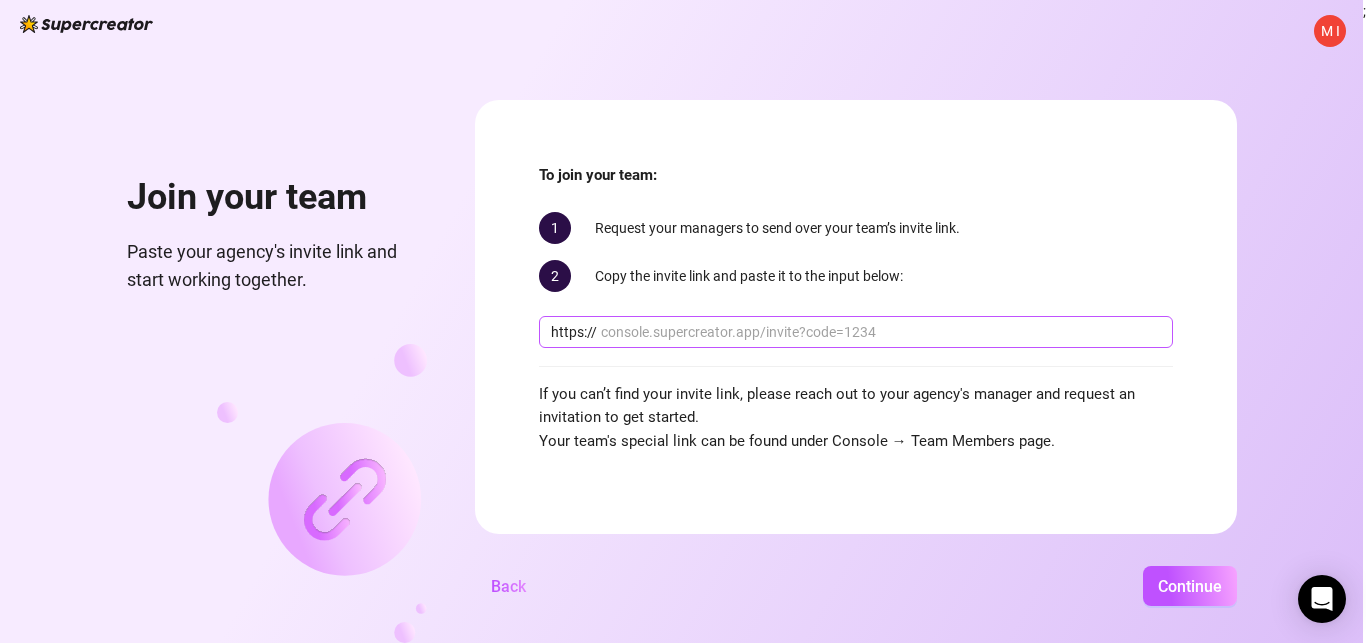 click at bounding box center [881, 332] 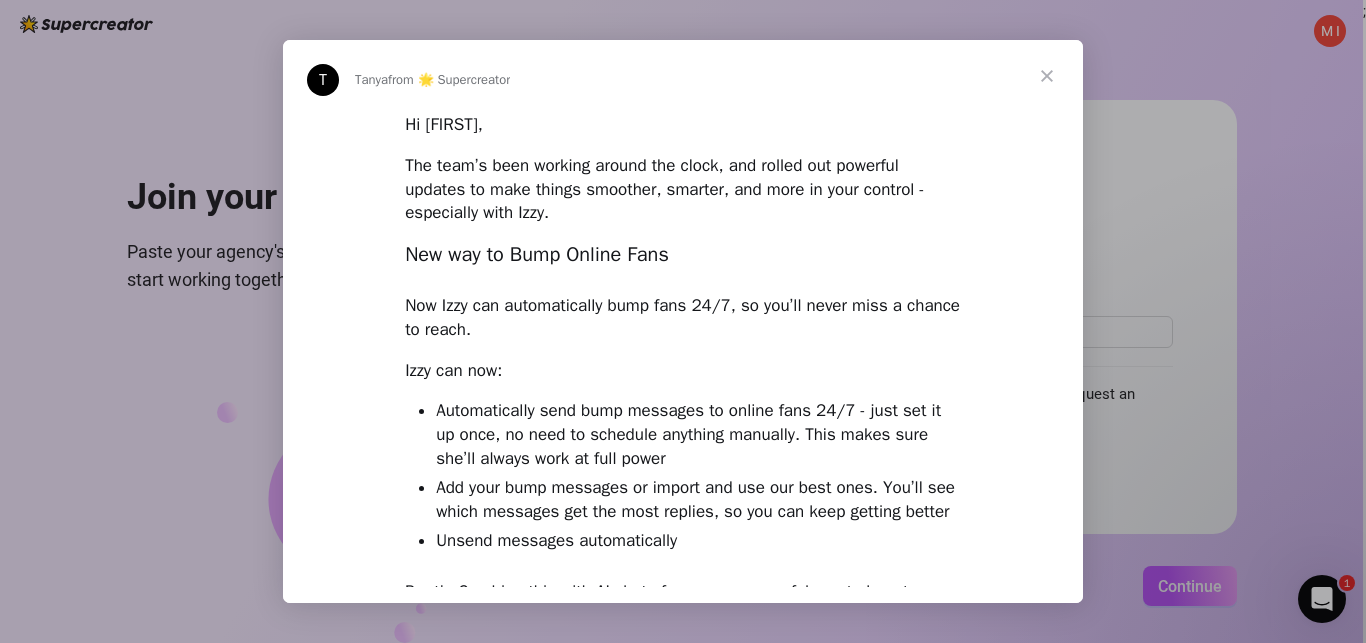 scroll, scrollTop: 0, scrollLeft: 0, axis: both 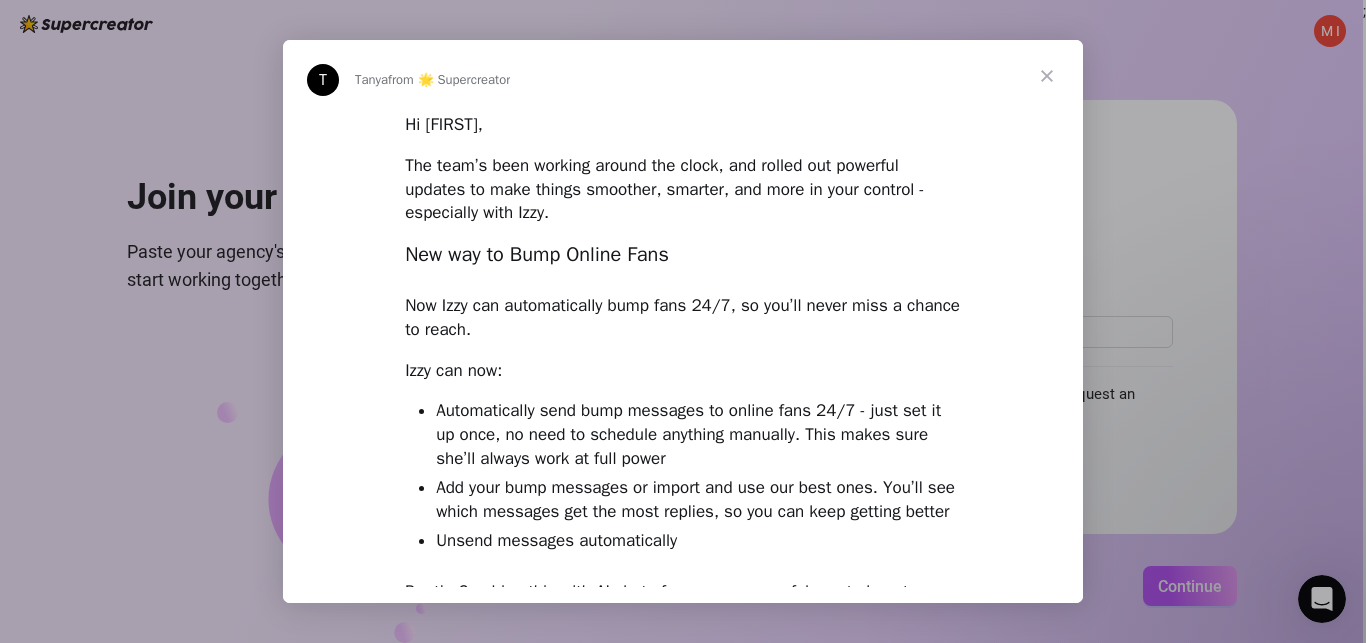 click at bounding box center (1047, 76) 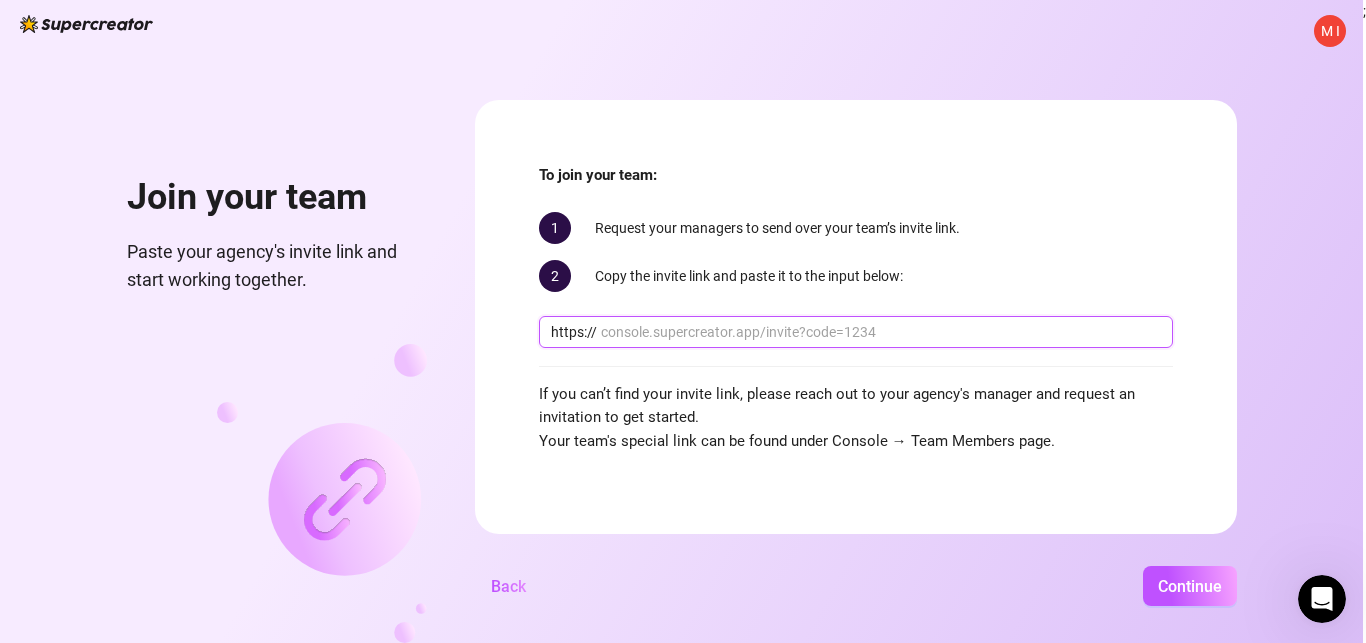 click at bounding box center (881, 332) 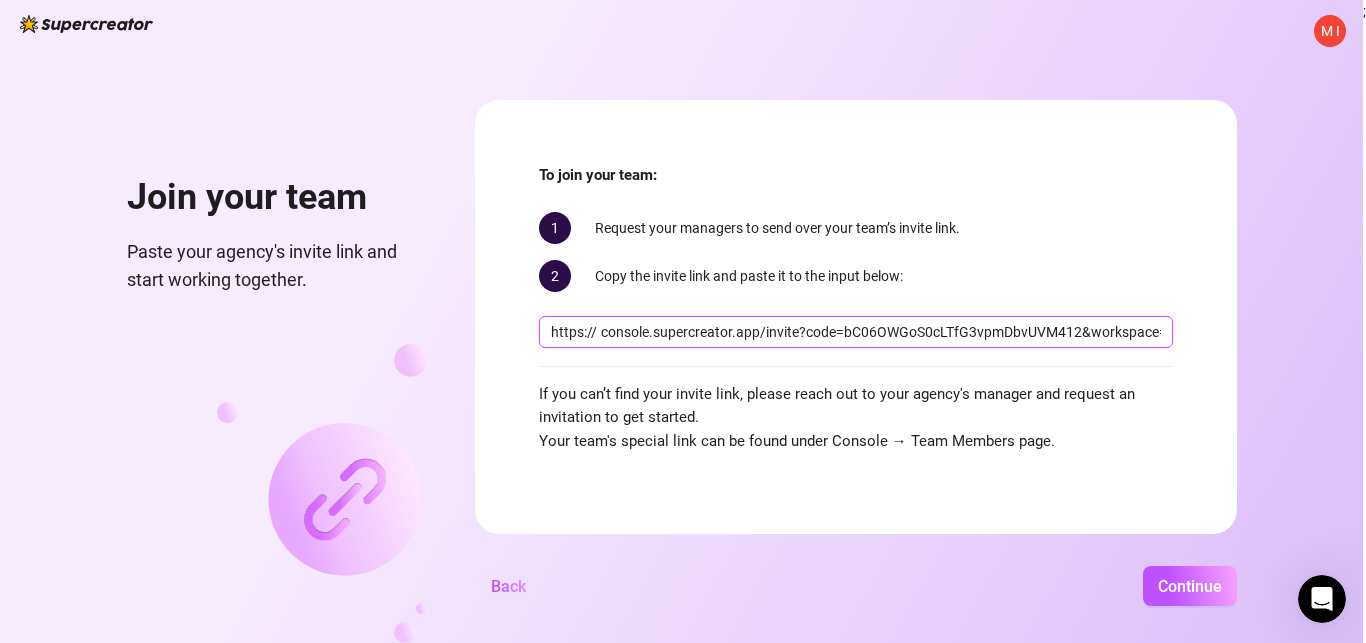 scroll, scrollTop: 0, scrollLeft: 99, axis: horizontal 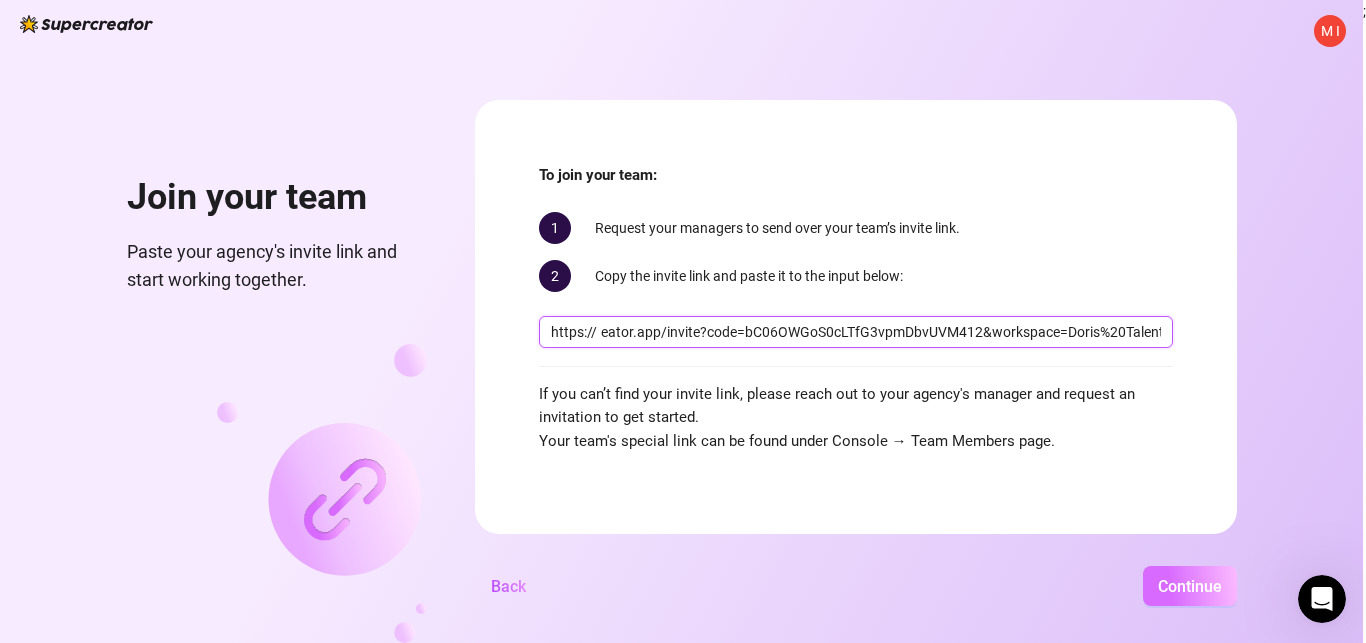 type on "console.supercreator.app/invite?code=bC06OWGoS0cLTfG3vpmDbvUVM412&workspace=Doris%20Talent" 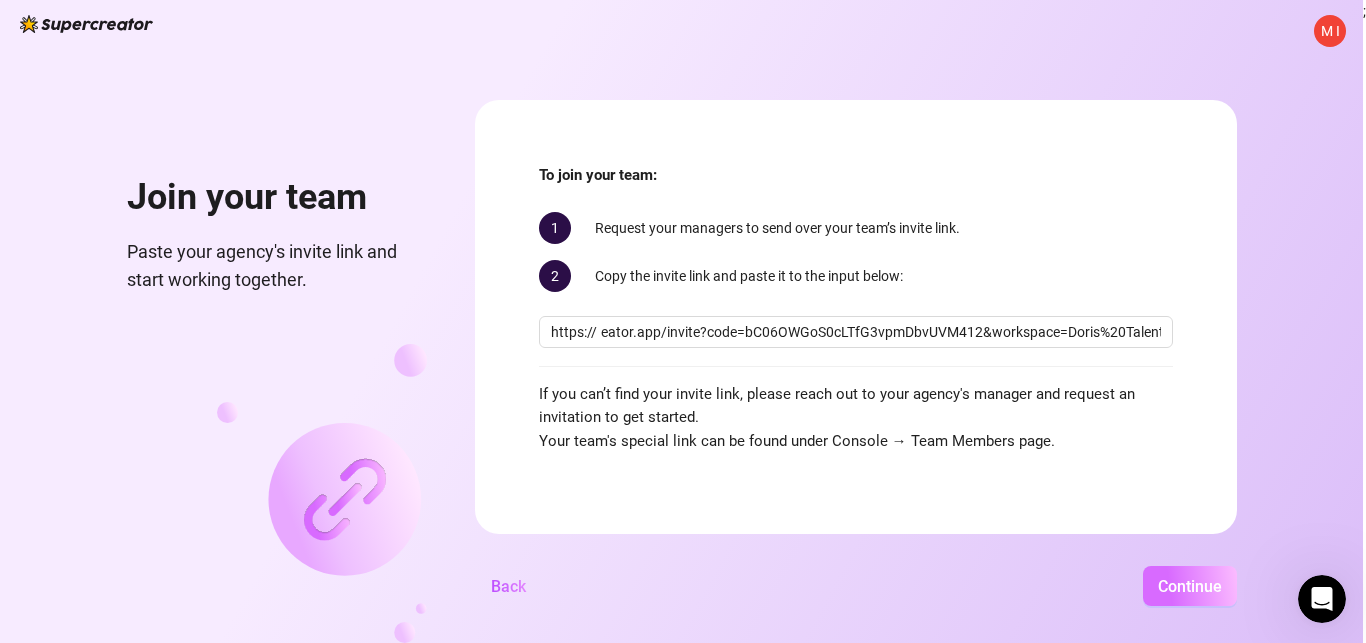 click on "Continue" at bounding box center [1190, 586] 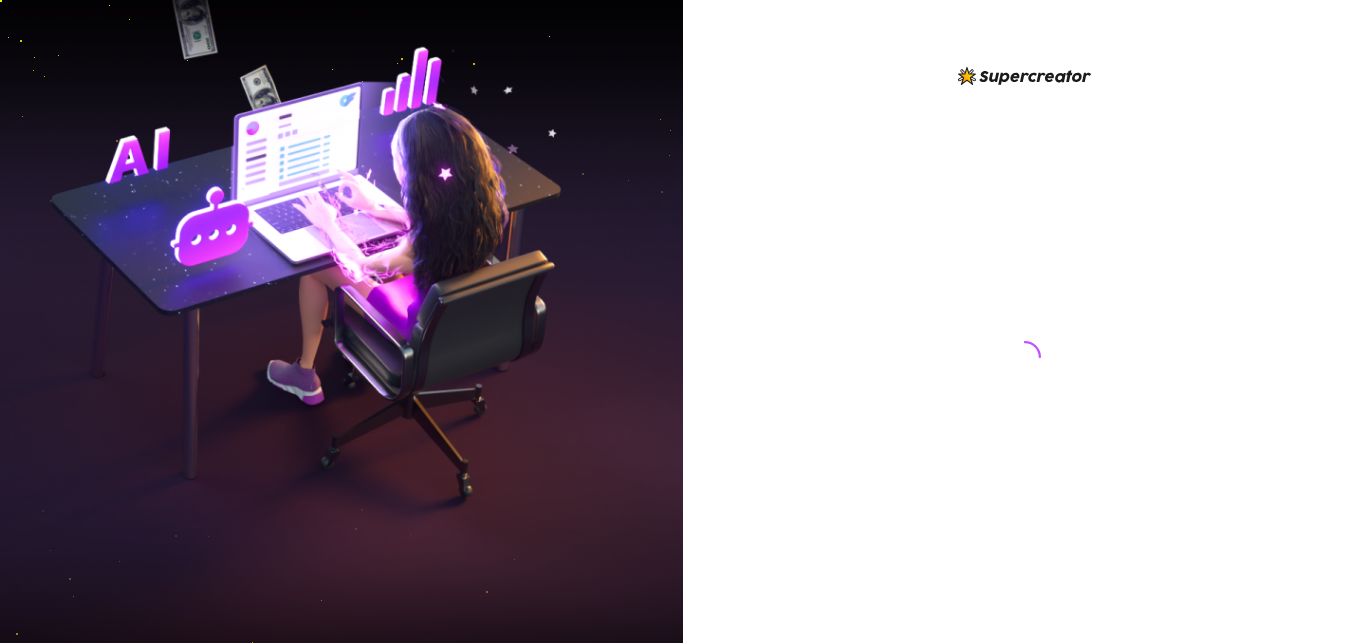scroll, scrollTop: 0, scrollLeft: 0, axis: both 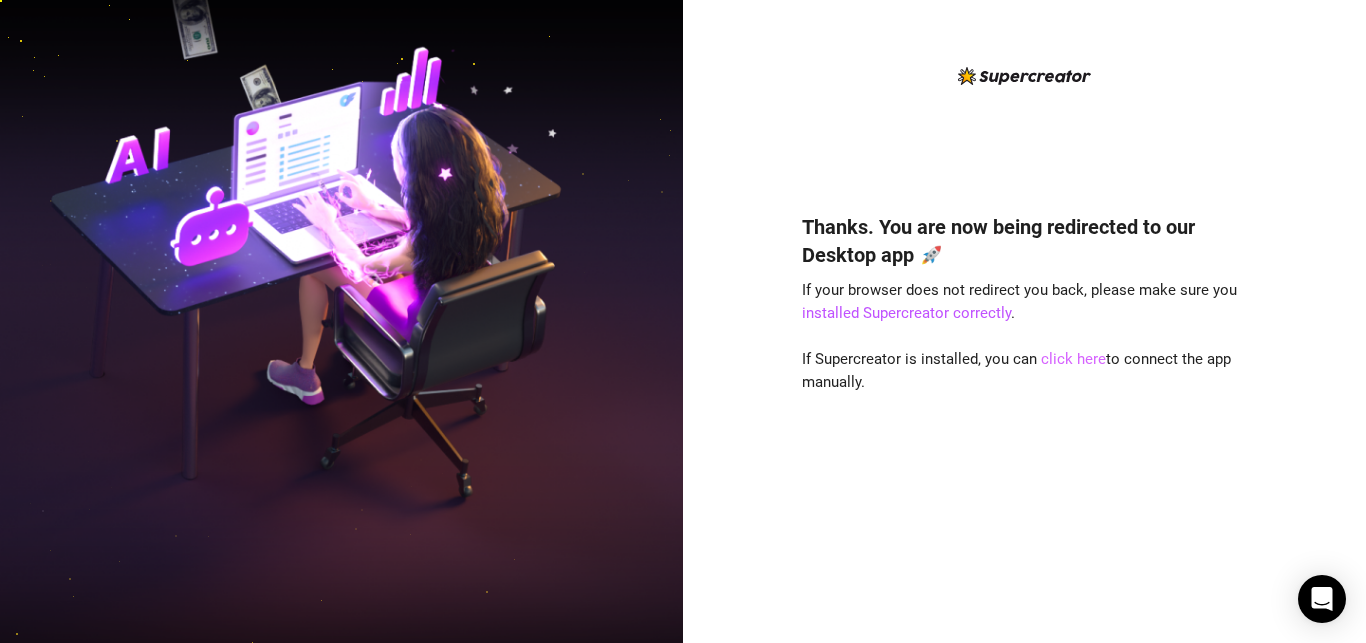 click on "click here" at bounding box center (1073, 359) 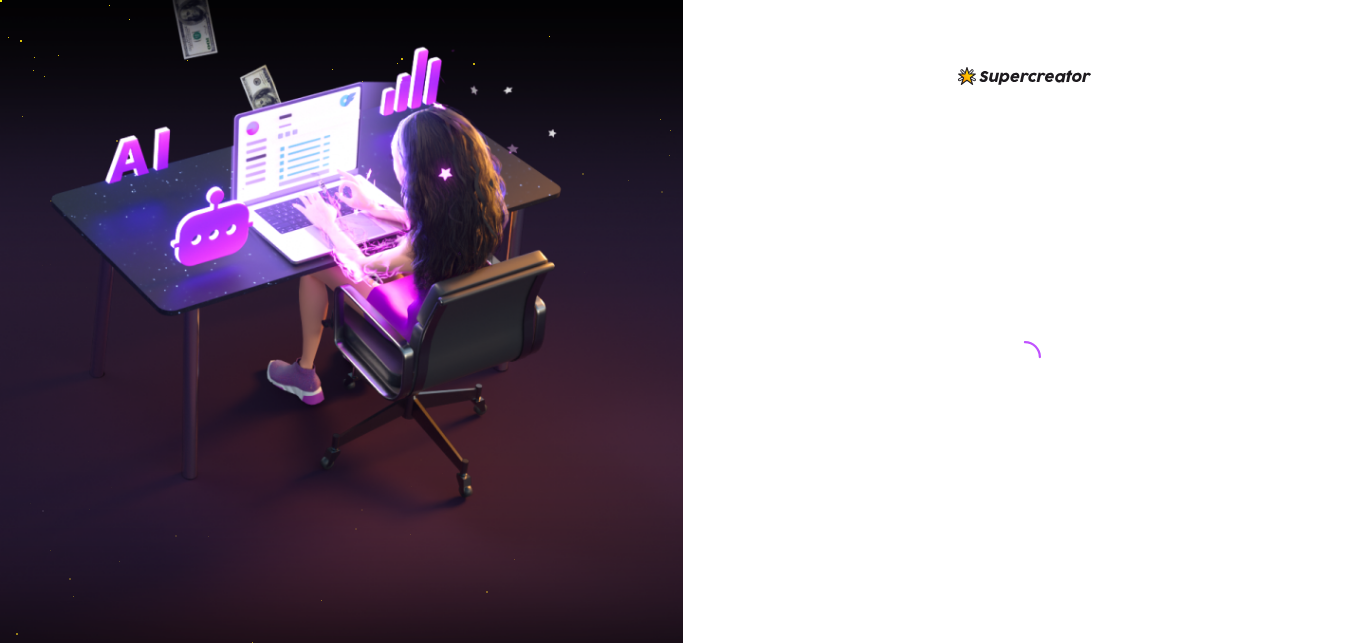 scroll, scrollTop: 0, scrollLeft: 0, axis: both 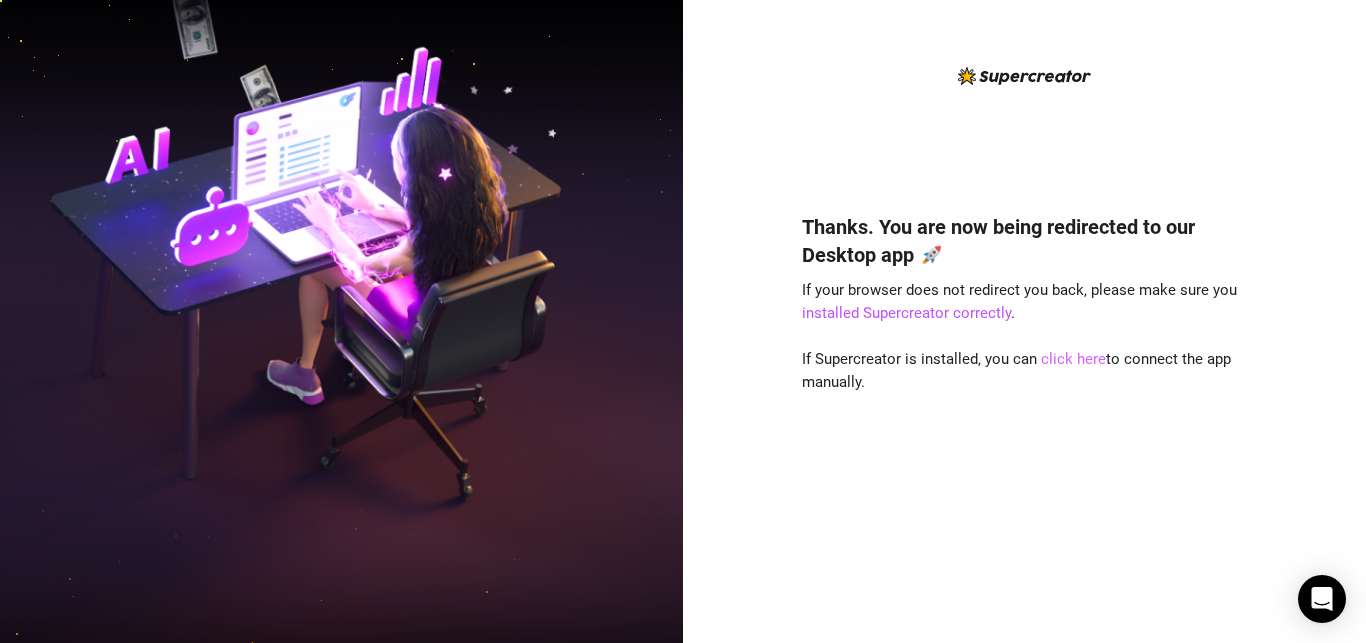 click on "click here" at bounding box center [1073, 359] 